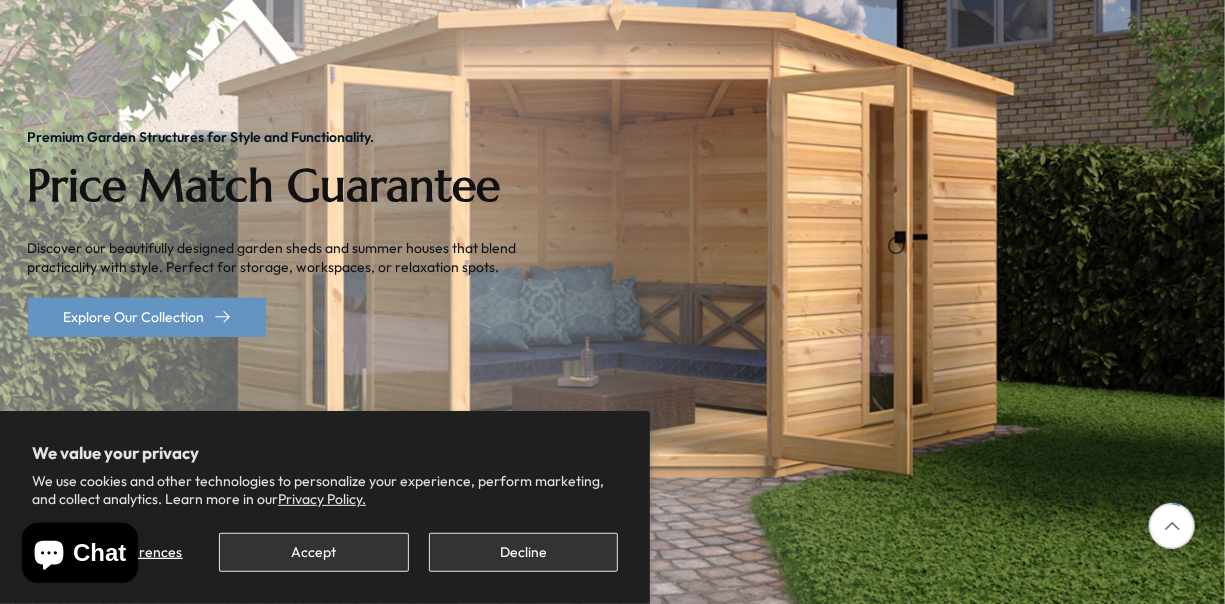 scroll, scrollTop: 370, scrollLeft: 0, axis: vertical 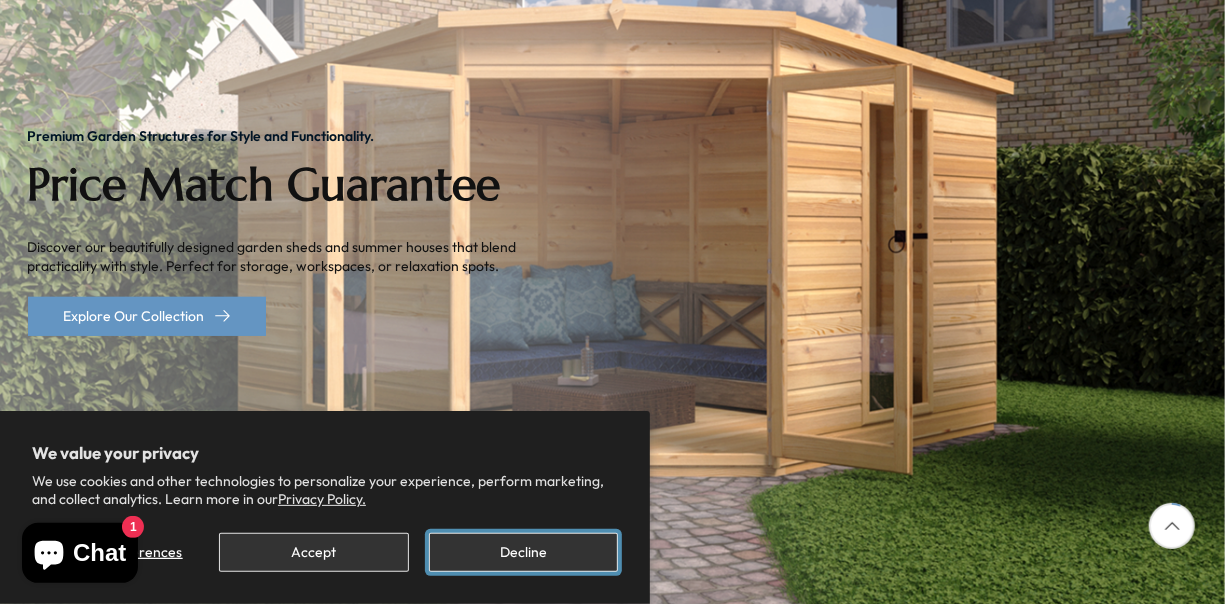 click on "Decline" at bounding box center [523, 552] 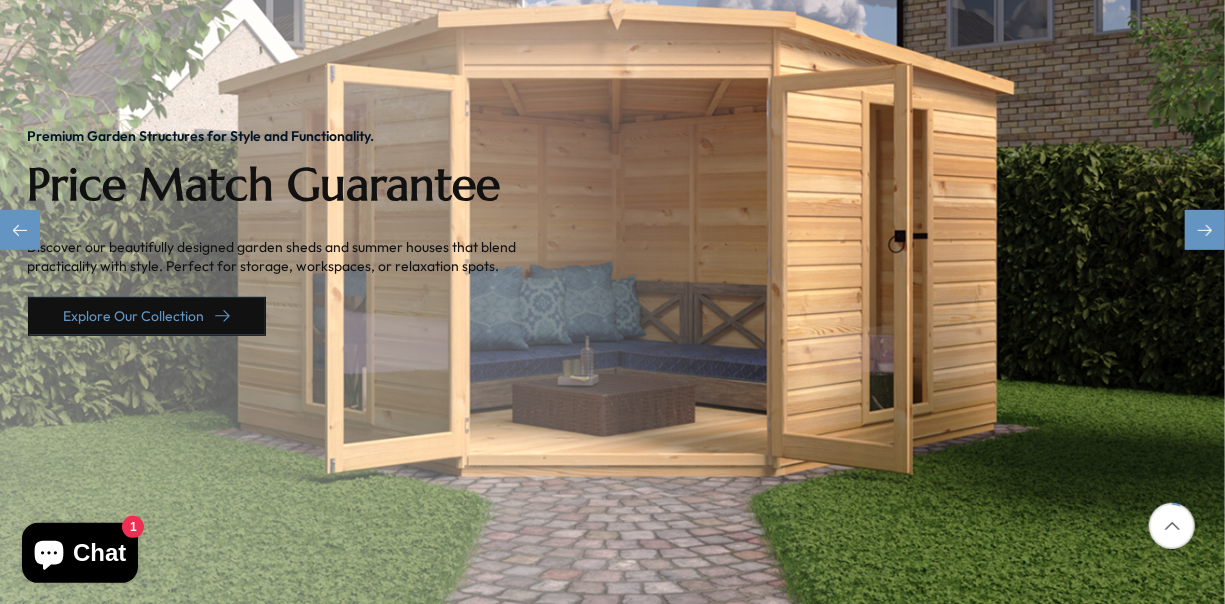 click on "Explore Our Collection" at bounding box center [147, 316] 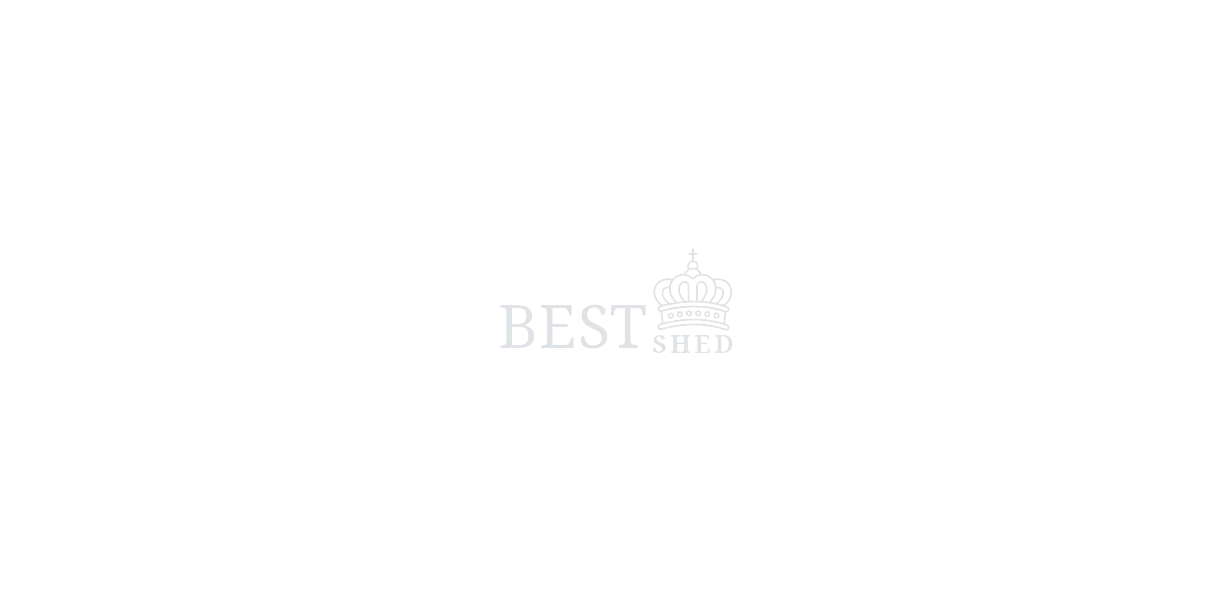 scroll, scrollTop: 0, scrollLeft: 0, axis: both 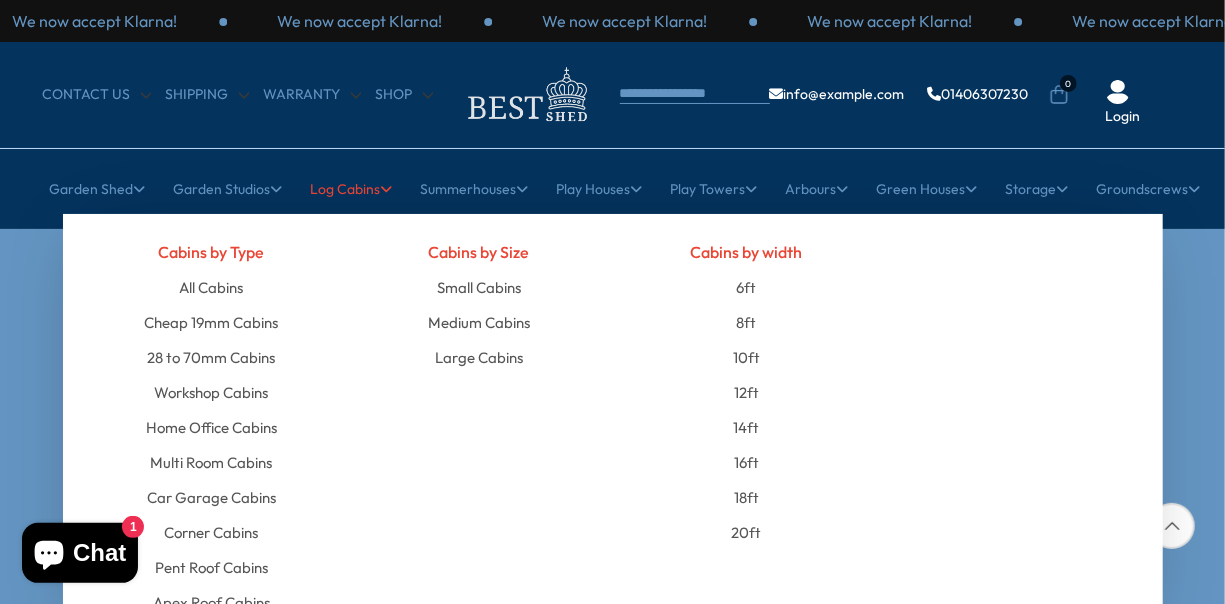 click on "Log Cabins" at bounding box center (352, 189) 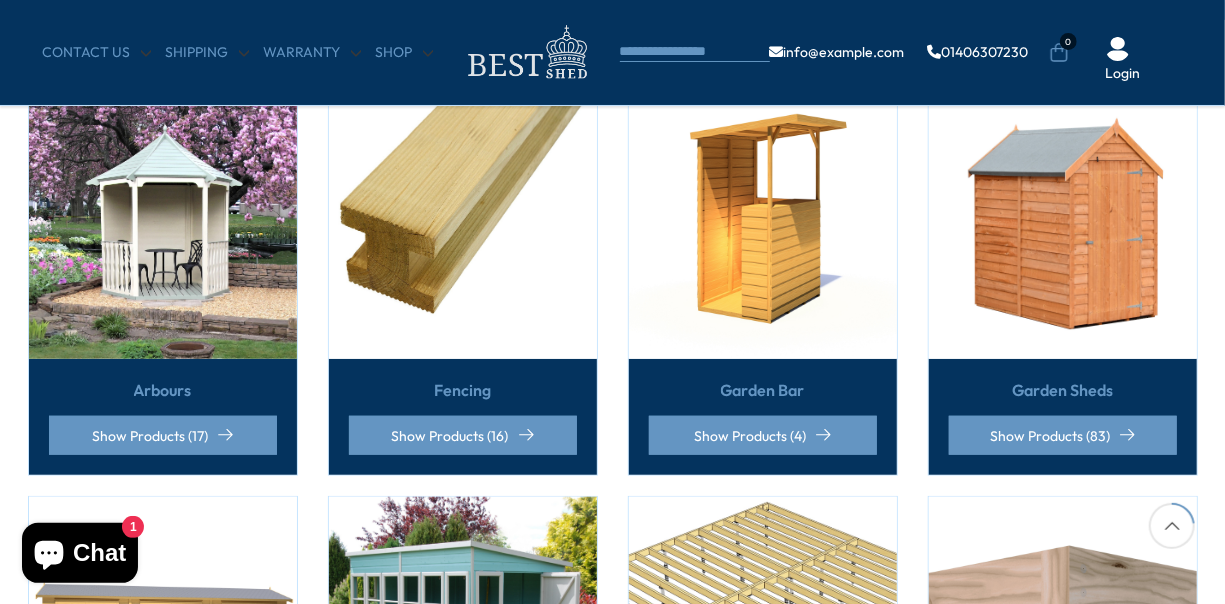 scroll, scrollTop: 550, scrollLeft: 0, axis: vertical 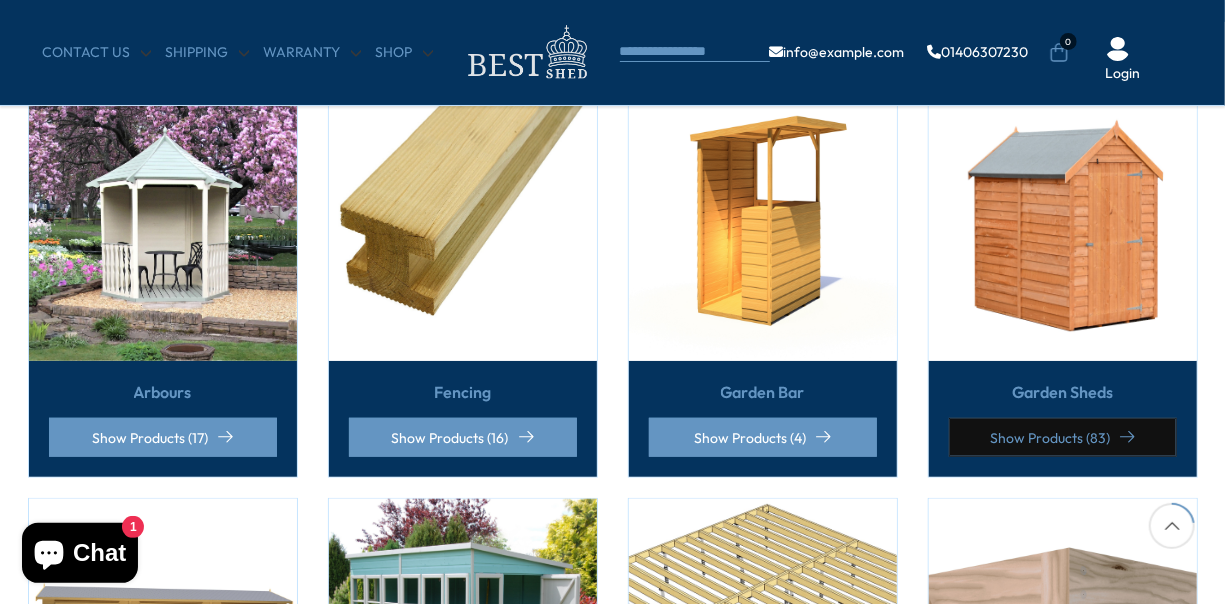 click on "Show Products (83)" at bounding box center (1063, 437) 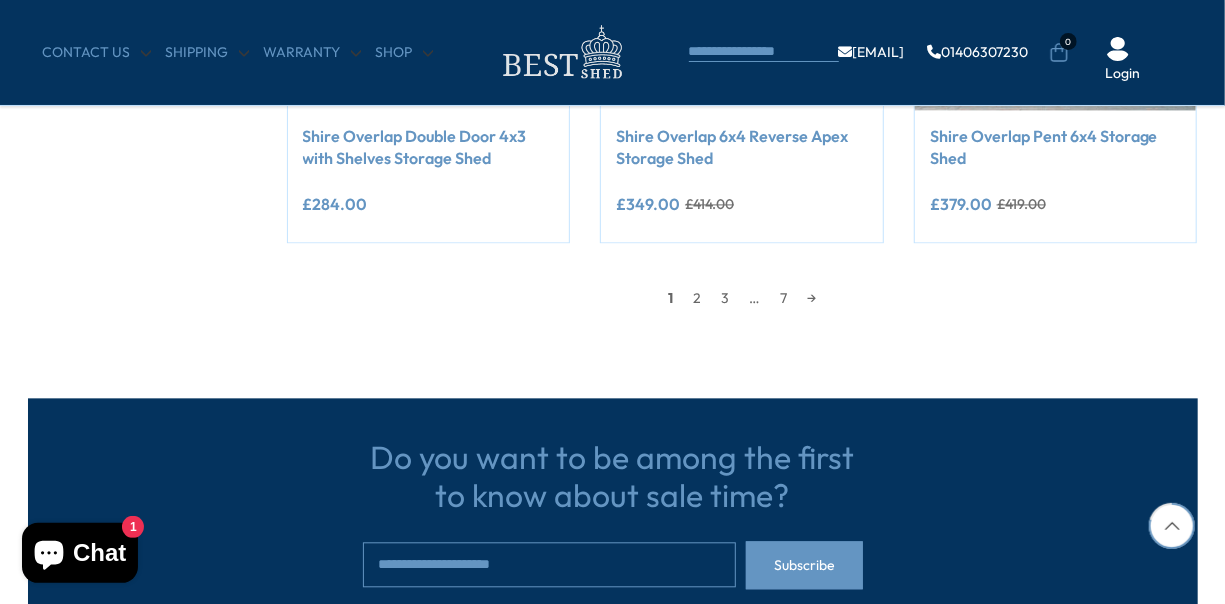 scroll, scrollTop: 1992, scrollLeft: 0, axis: vertical 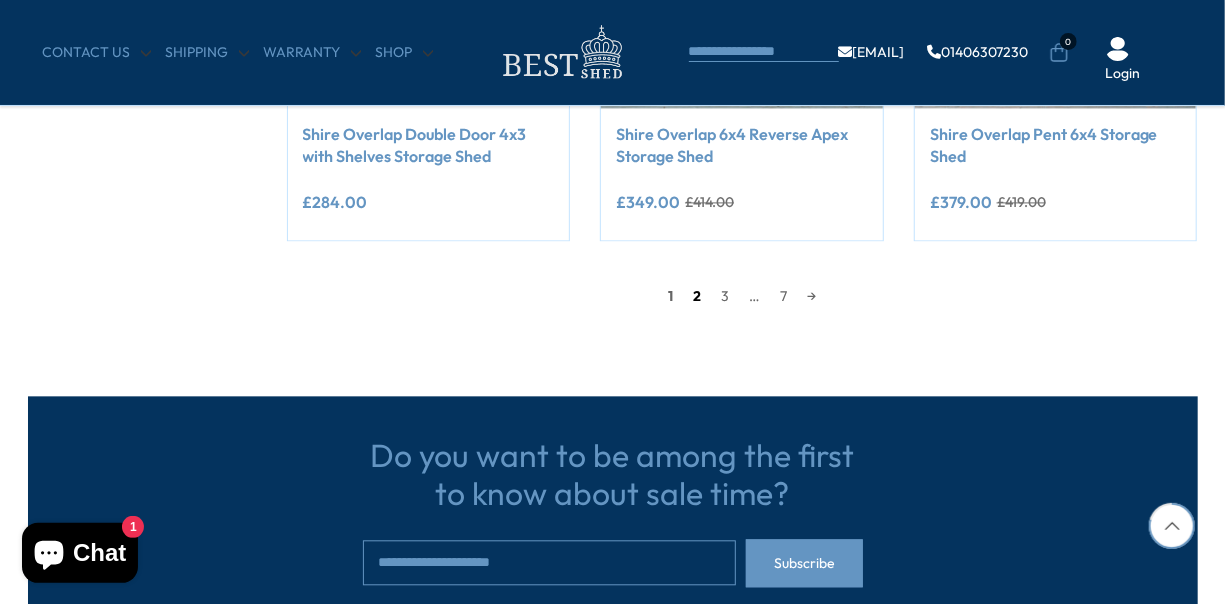 click on "2" at bounding box center (697, 296) 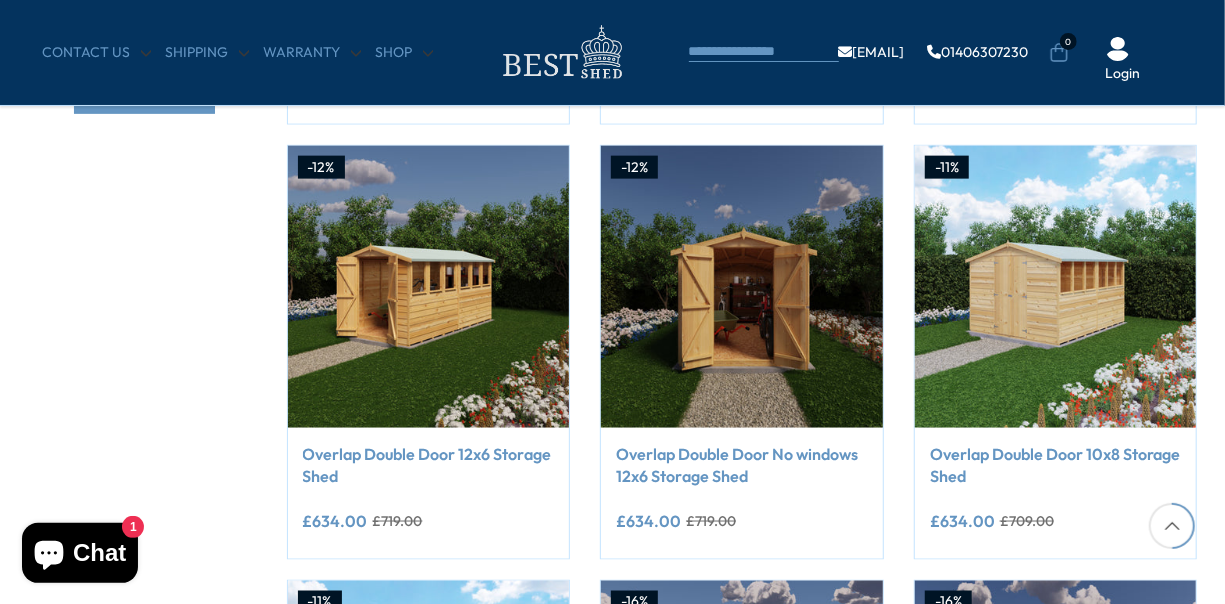 scroll, scrollTop: 1240, scrollLeft: 0, axis: vertical 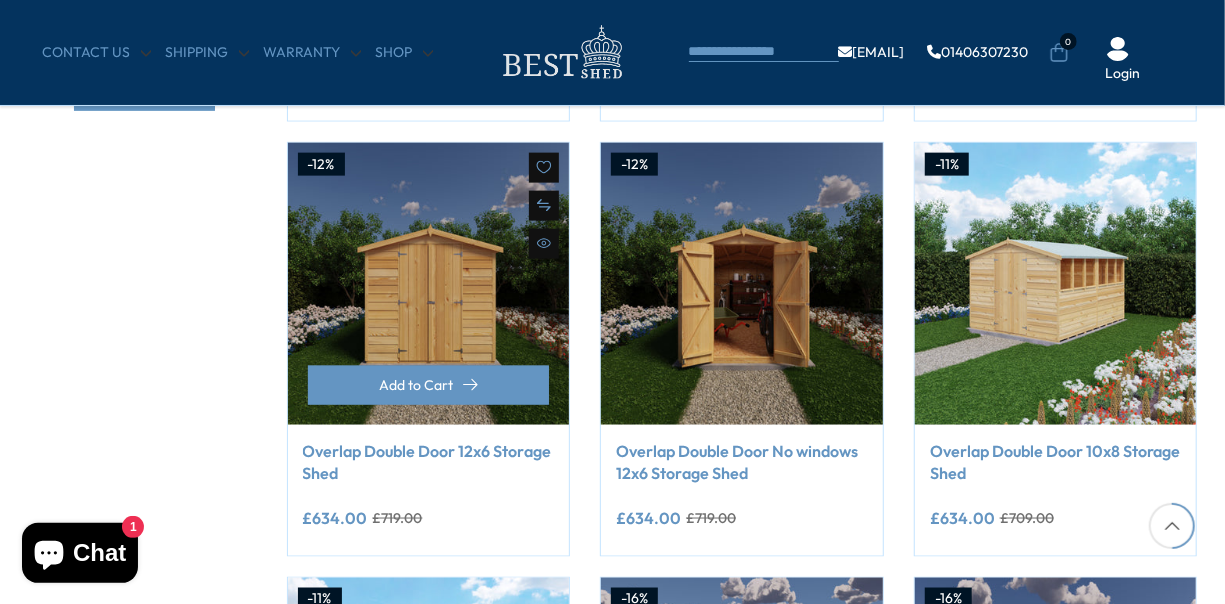 click at bounding box center (429, 284) 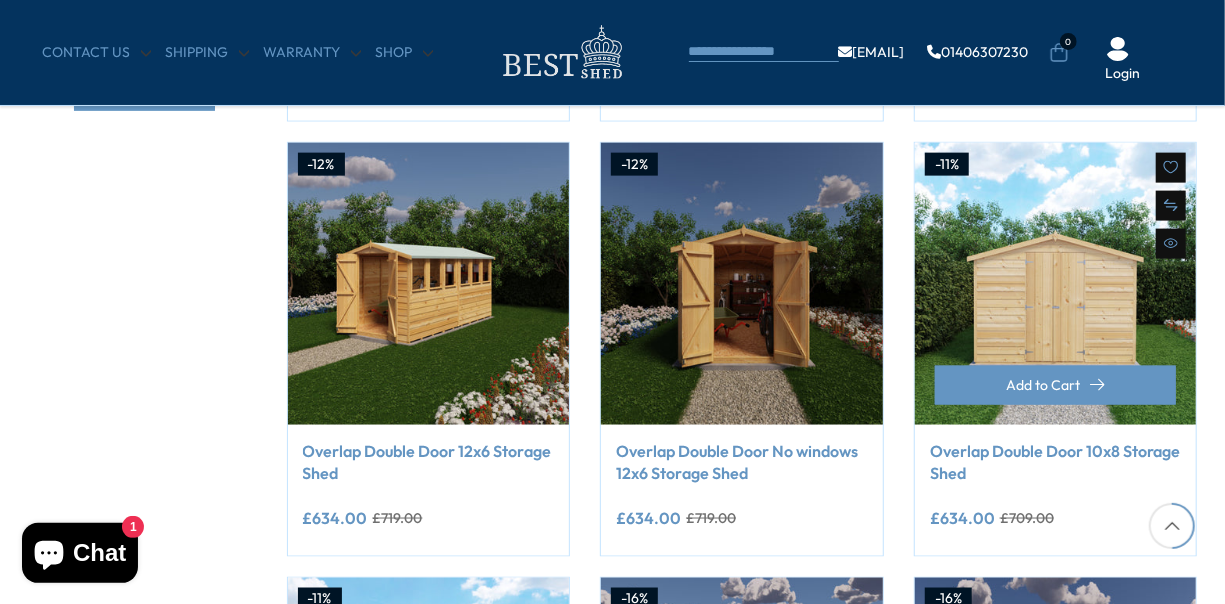 click at bounding box center [1056, 284] 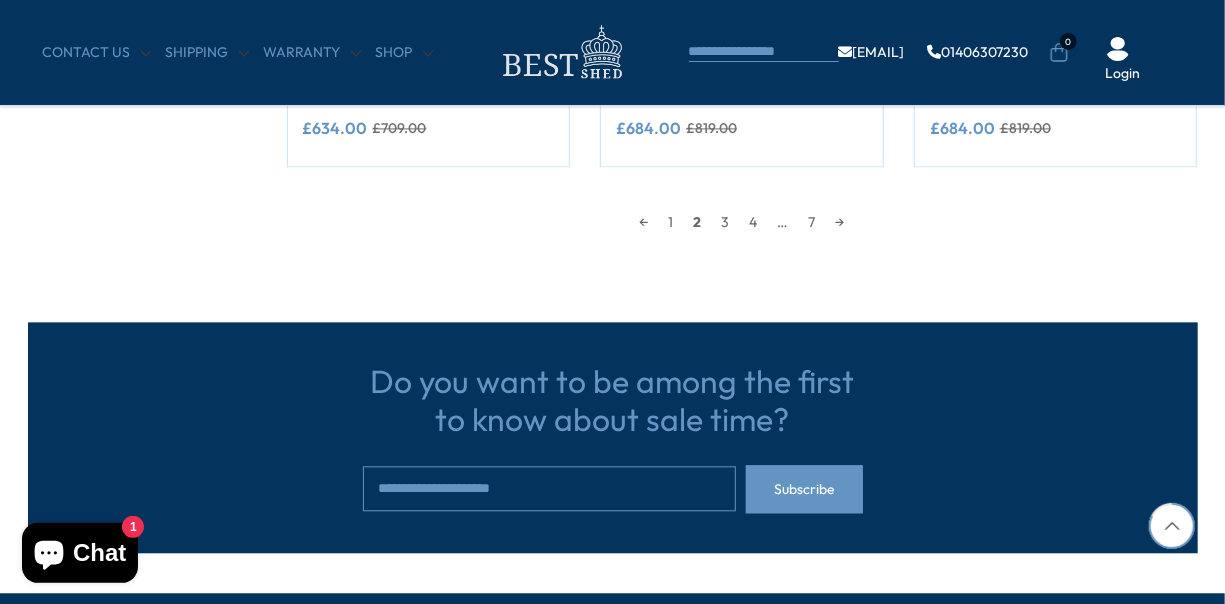 scroll, scrollTop: 2068, scrollLeft: 0, axis: vertical 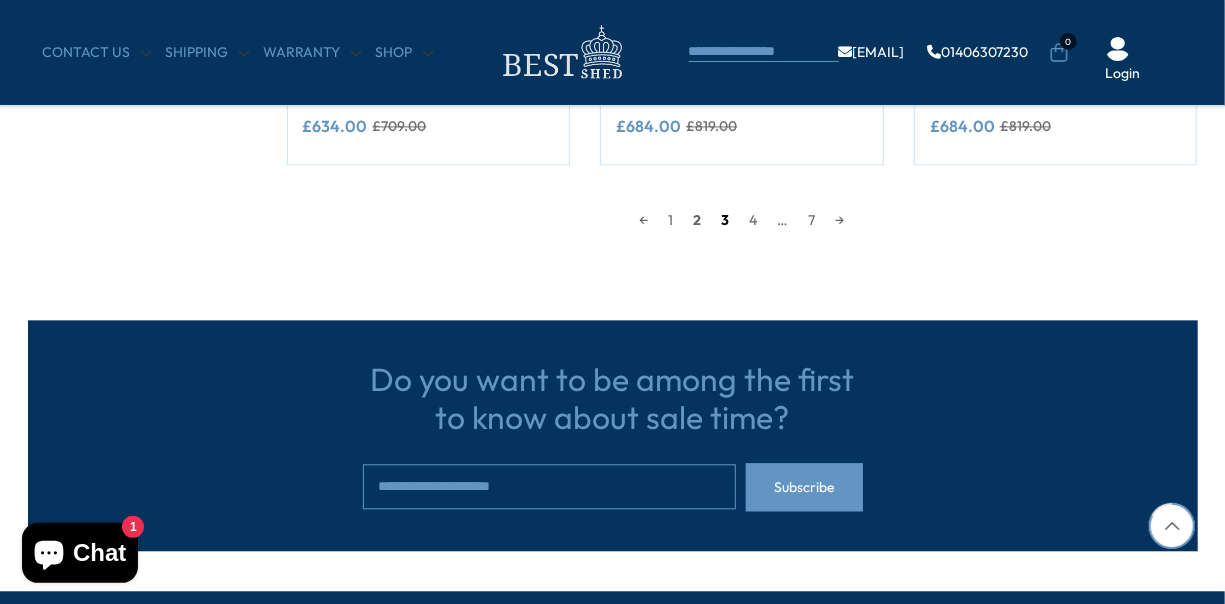 click on "3" at bounding box center [726, 220] 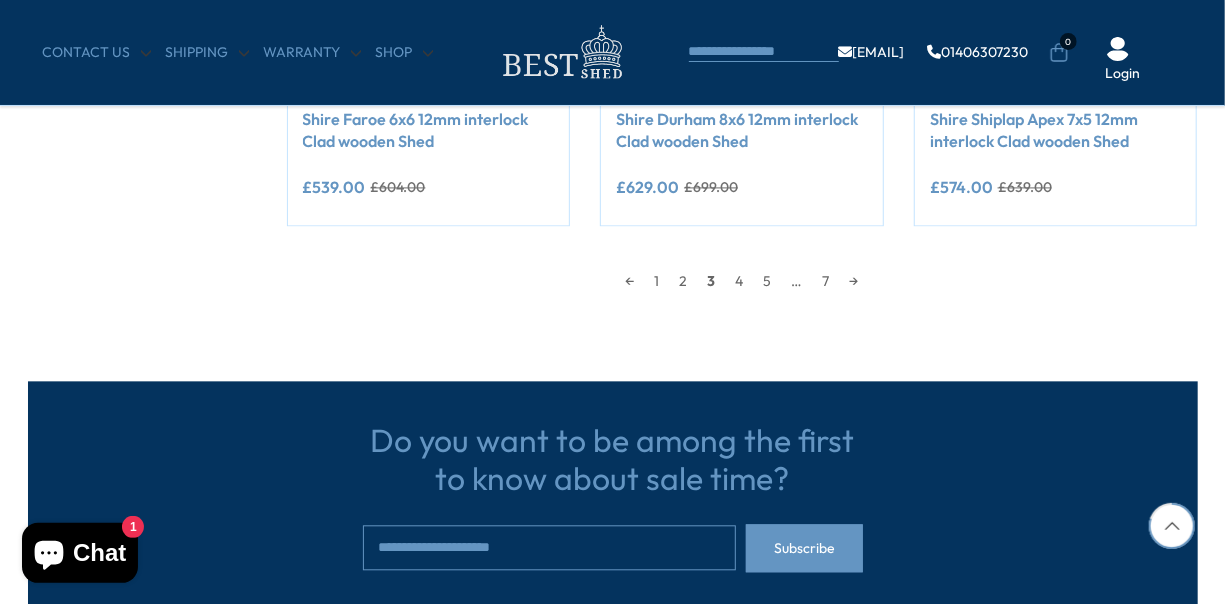 scroll, scrollTop: 2010, scrollLeft: 0, axis: vertical 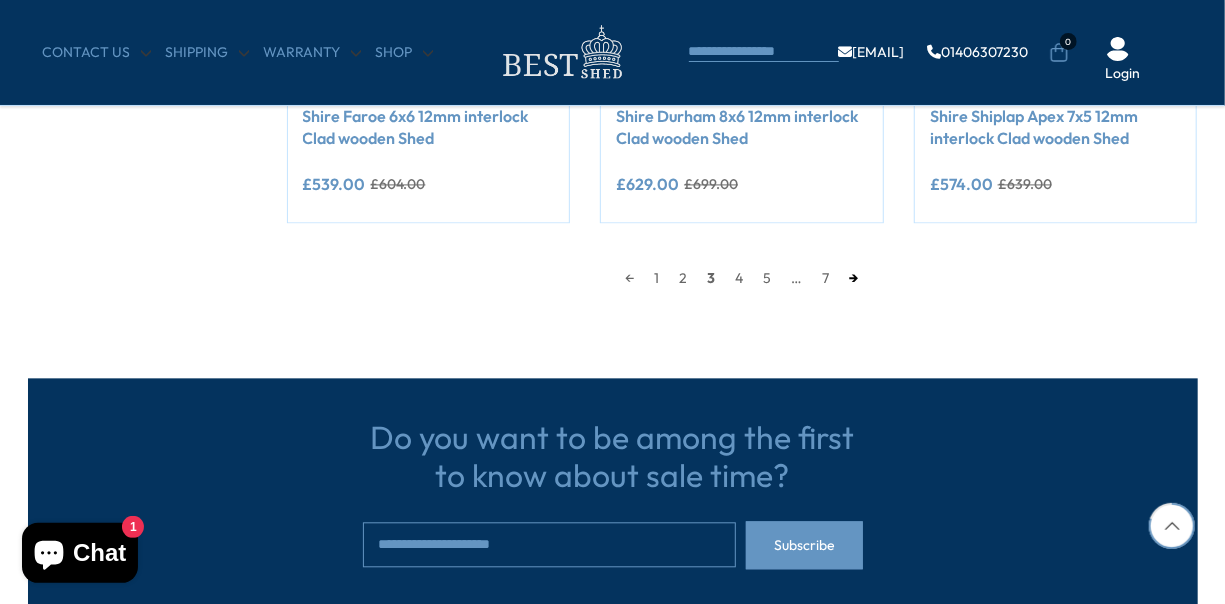 click on "→" at bounding box center [854, 278] 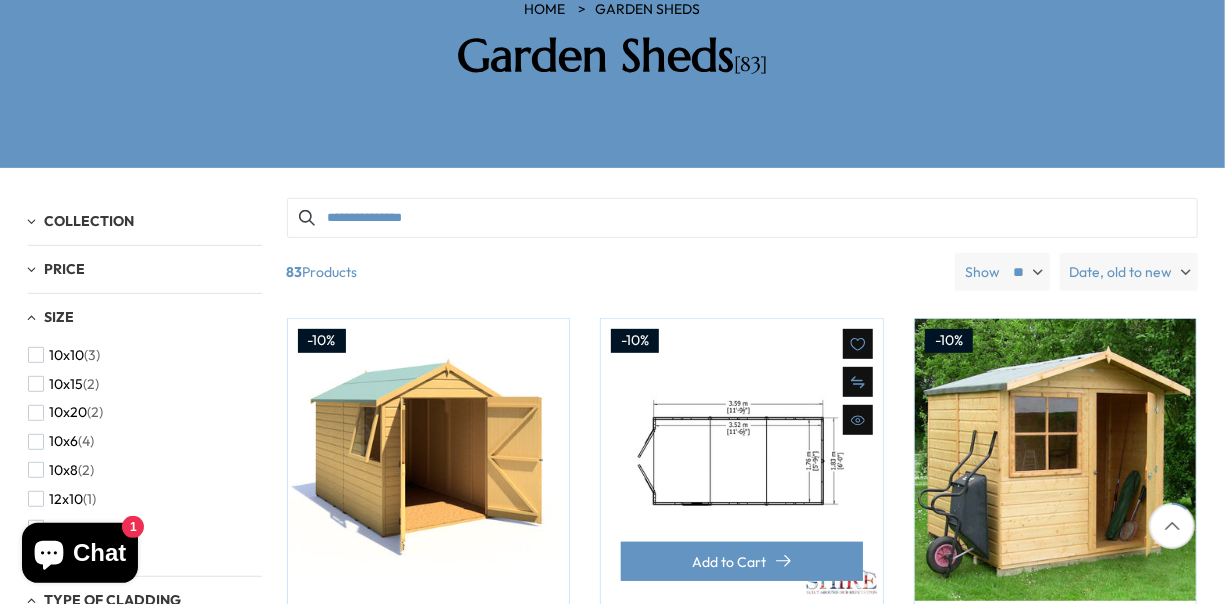 scroll, scrollTop: 302, scrollLeft: 0, axis: vertical 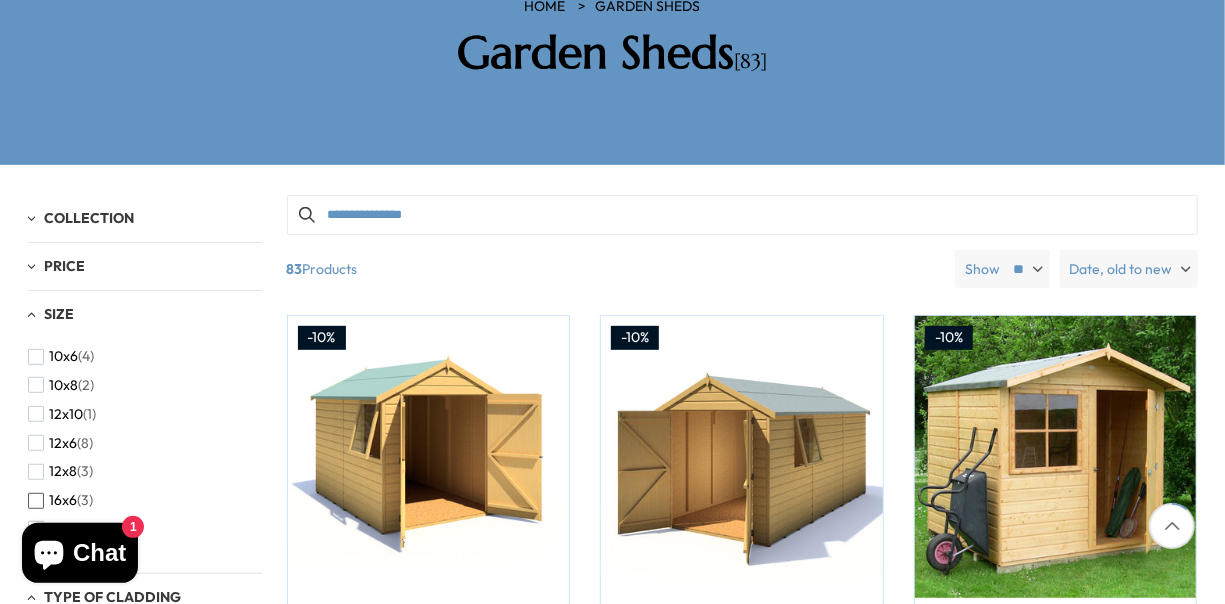 click on "16x6
(3)" at bounding box center (61, 500) 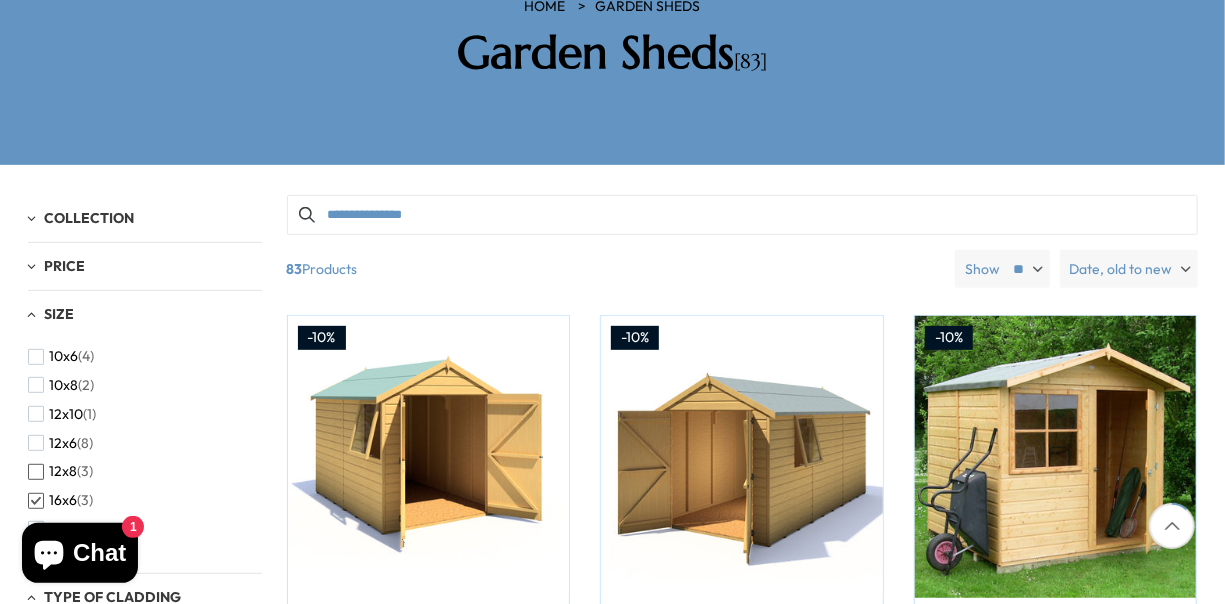 click at bounding box center [36, 472] 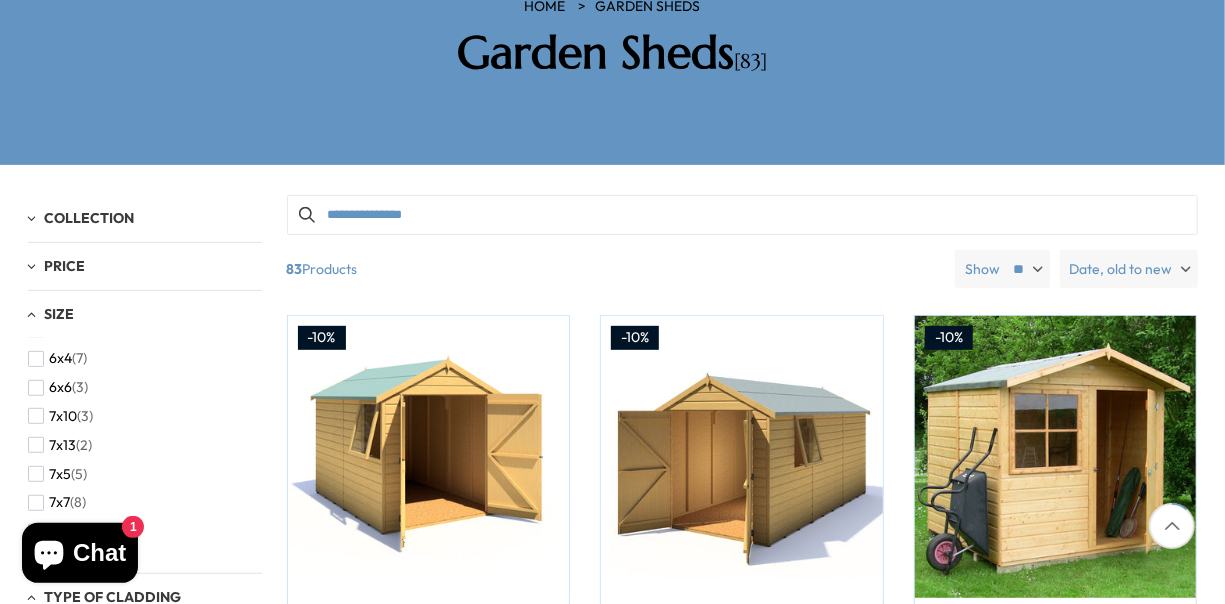 scroll, scrollTop: 384, scrollLeft: 0, axis: vertical 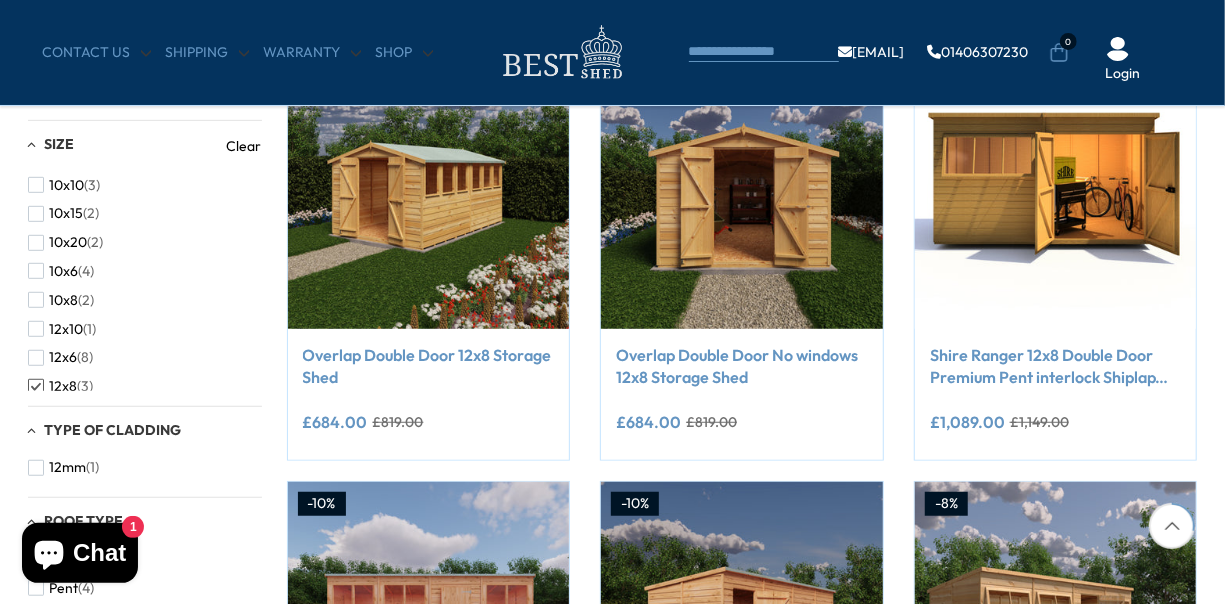 click on "12mm
(1)" at bounding box center [145, 467] 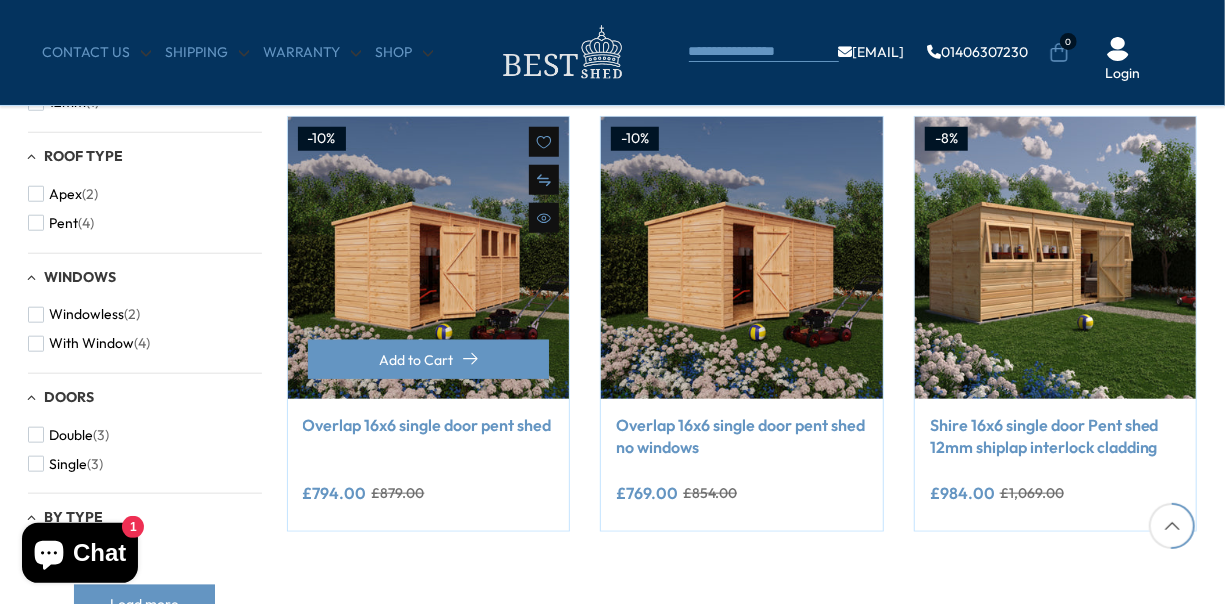 scroll, scrollTop: 828, scrollLeft: 0, axis: vertical 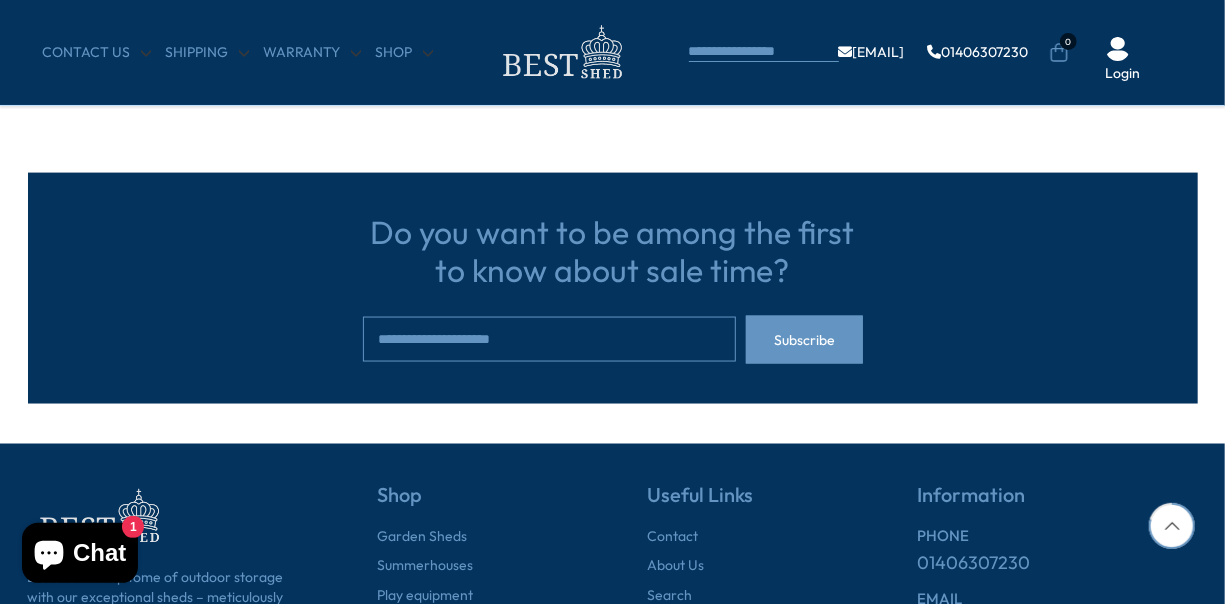 click on "Do you want to be among the first to know about sale time?
Subscribe" at bounding box center (613, 288) 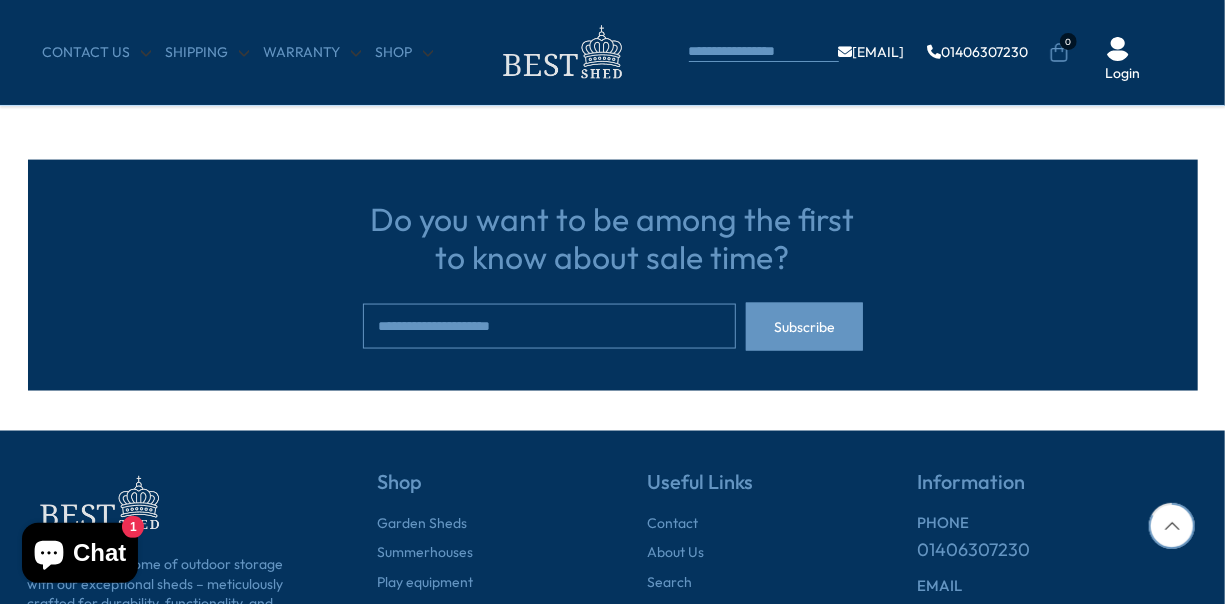 scroll, scrollTop: 1366, scrollLeft: 0, axis: vertical 